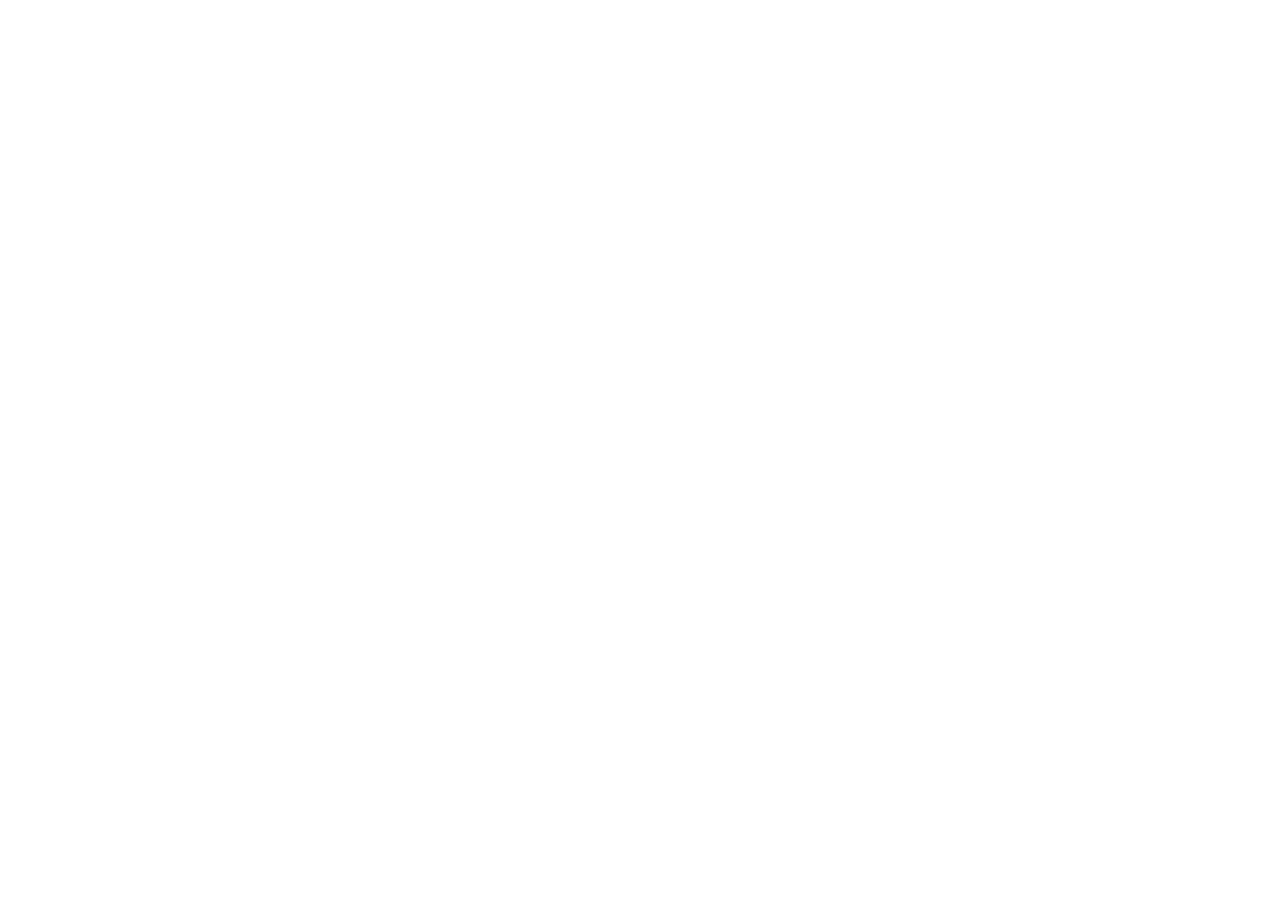 scroll, scrollTop: 0, scrollLeft: 0, axis: both 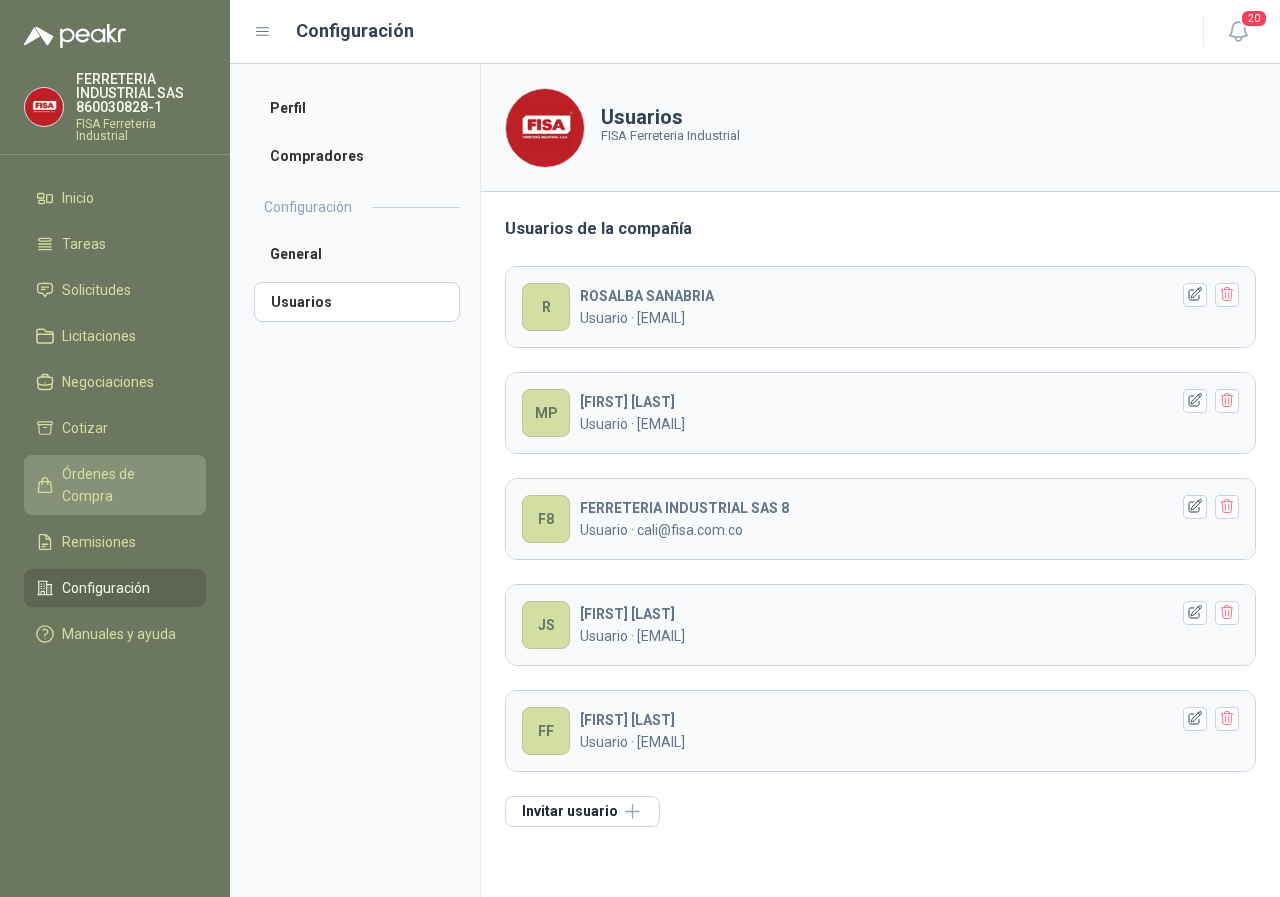 click on "Órdenes de Compra" at bounding box center (124, 485) 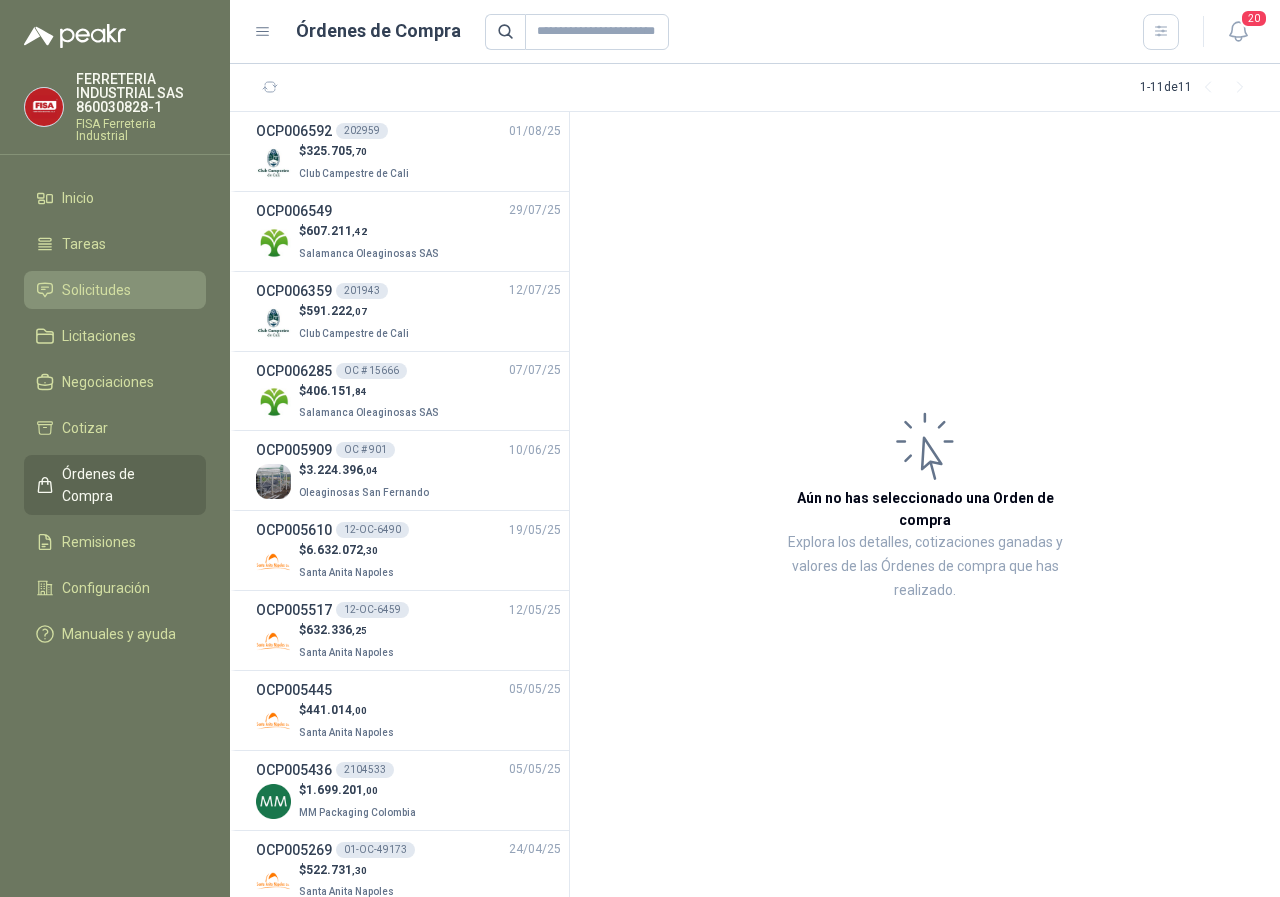 click on "Solicitudes" at bounding box center [96, 290] 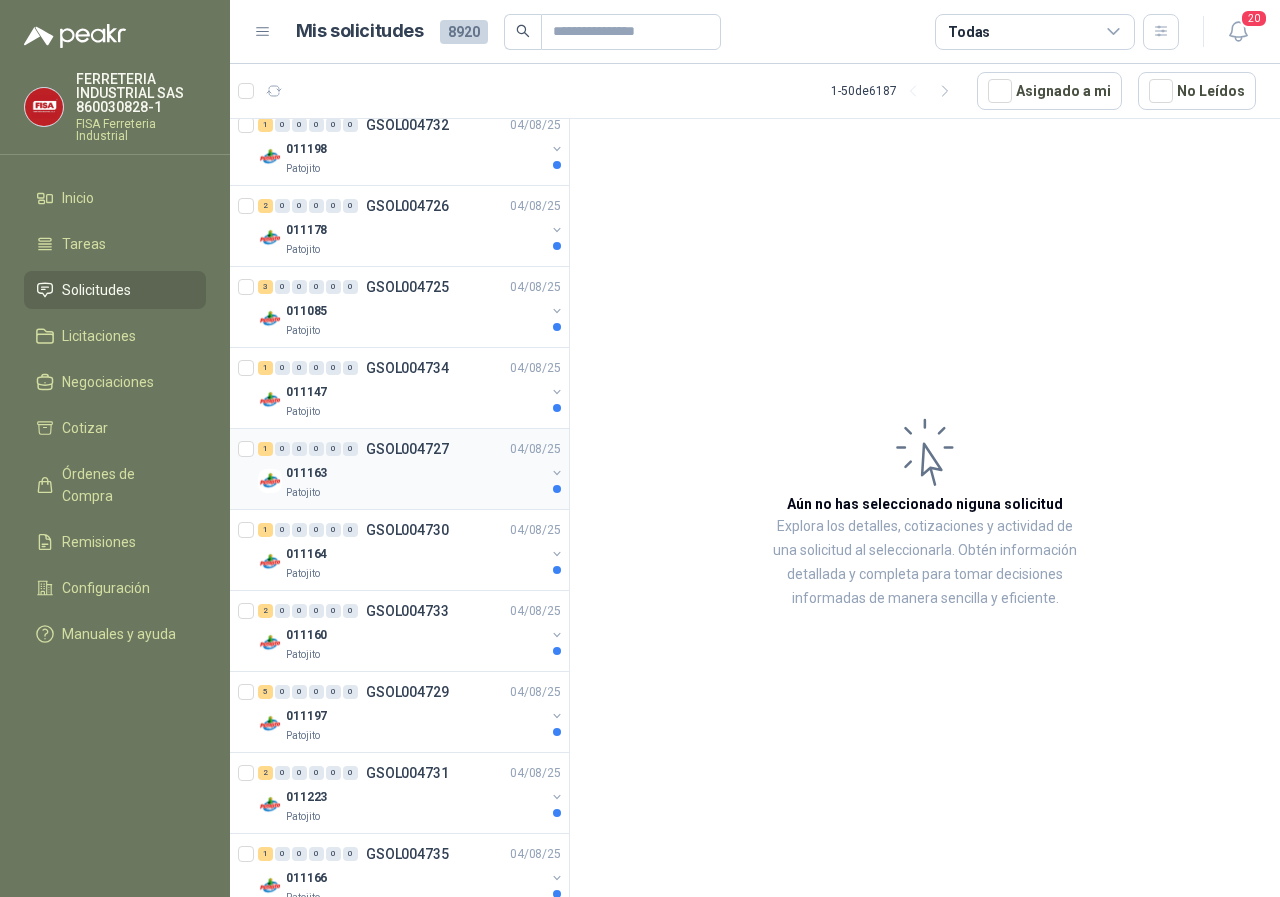 scroll, scrollTop: 0, scrollLeft: 0, axis: both 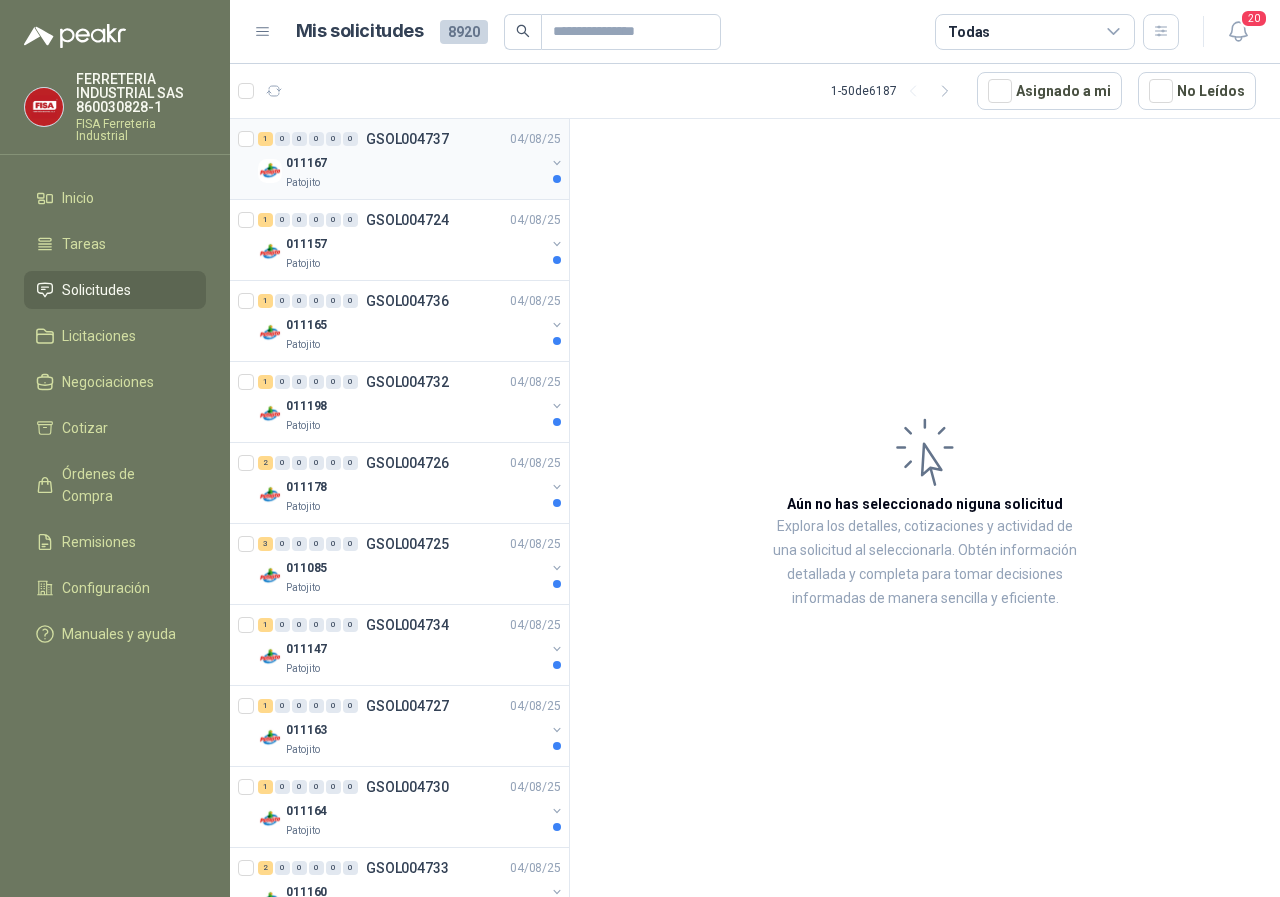 click on "Patojito" at bounding box center (303, 183) 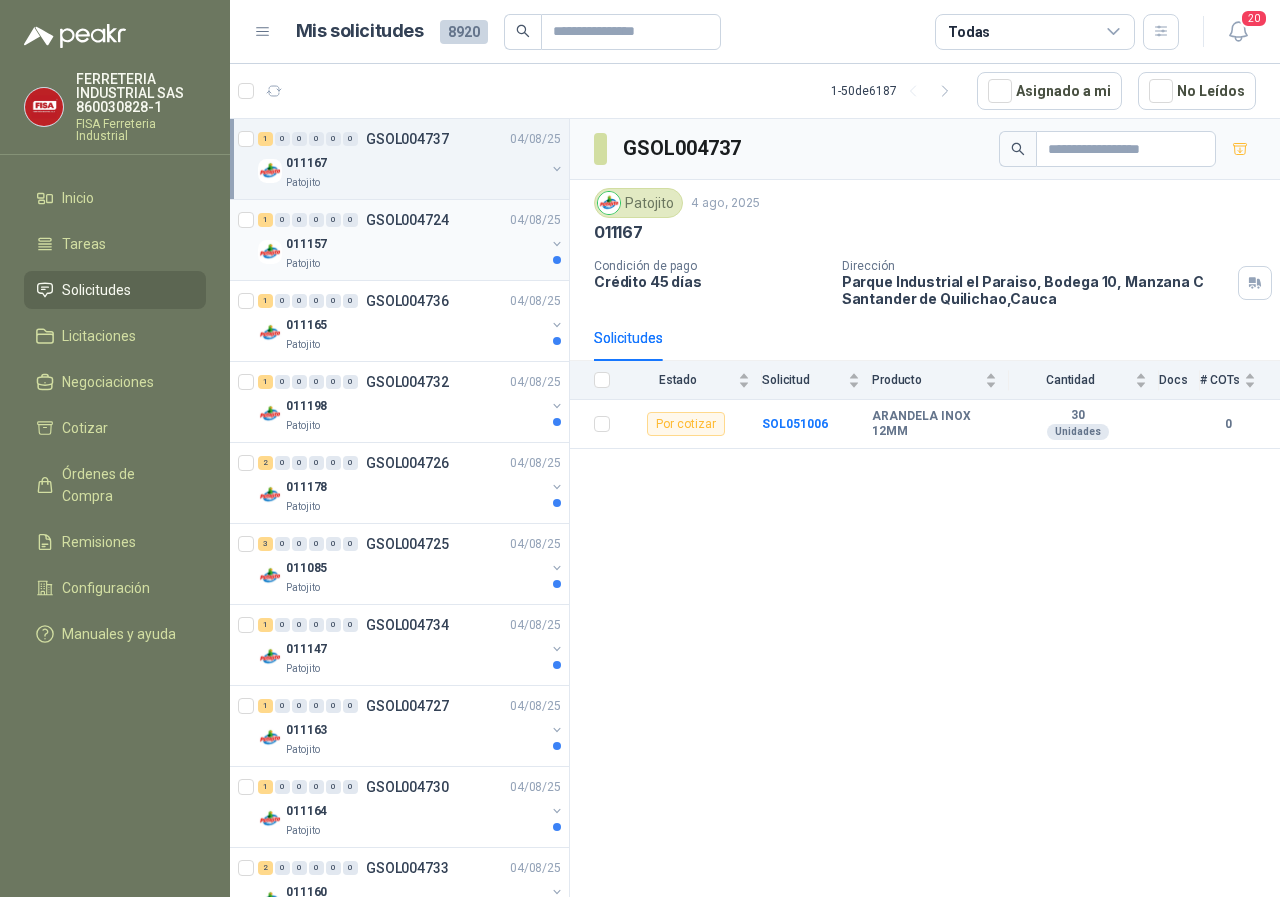 click on "Patojito" at bounding box center (303, 264) 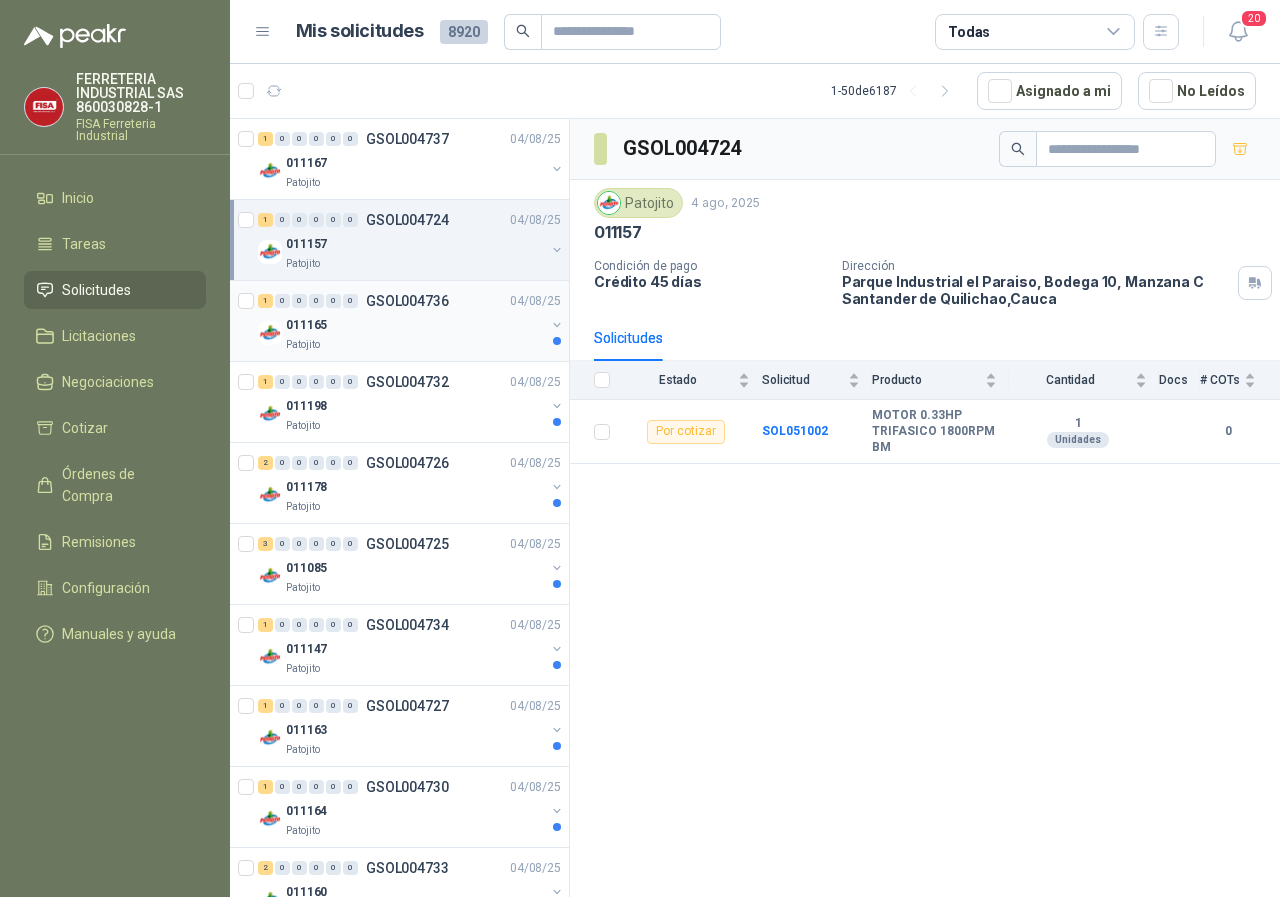 click on "Patojito" at bounding box center [303, 345] 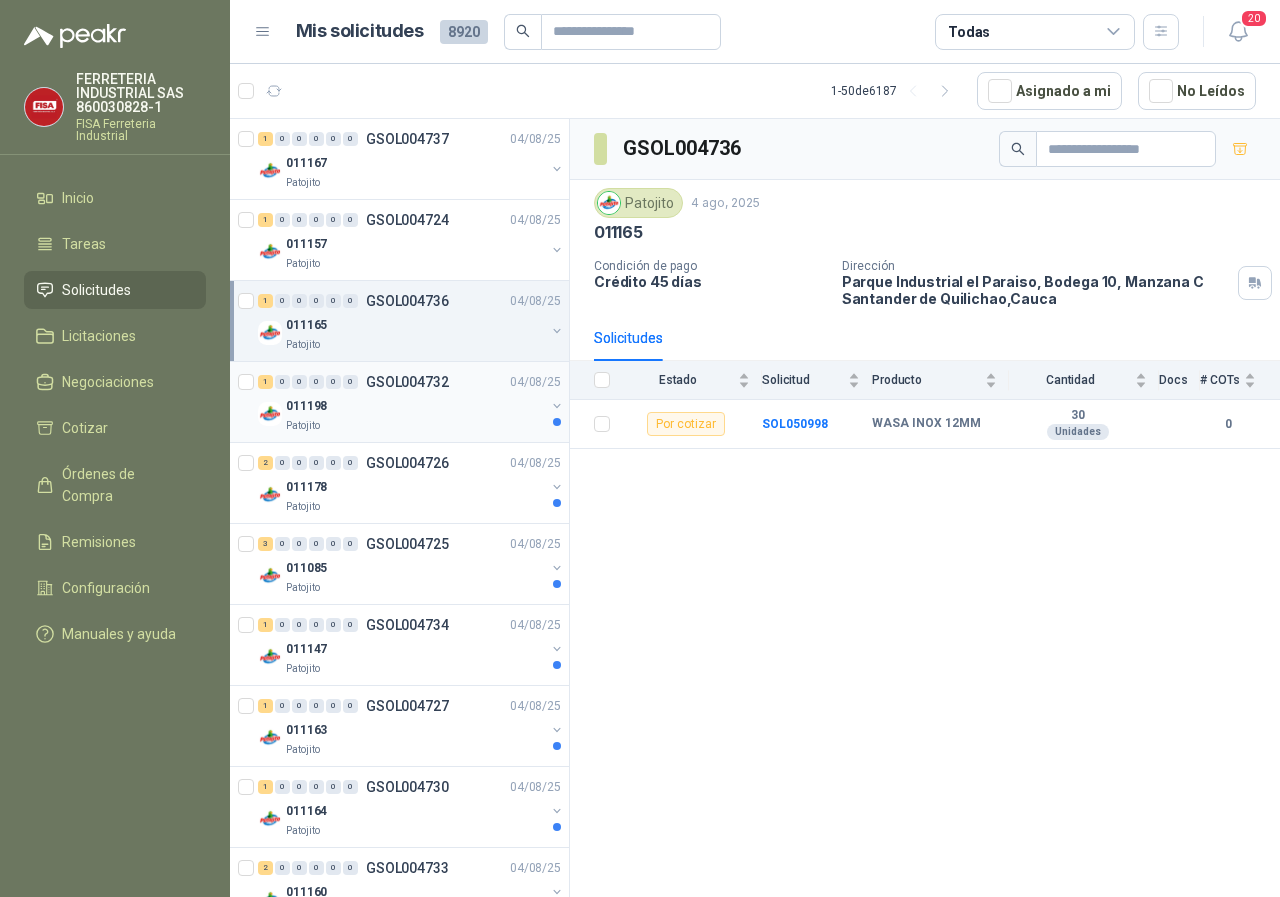 click on "Patojito" at bounding box center (303, 426) 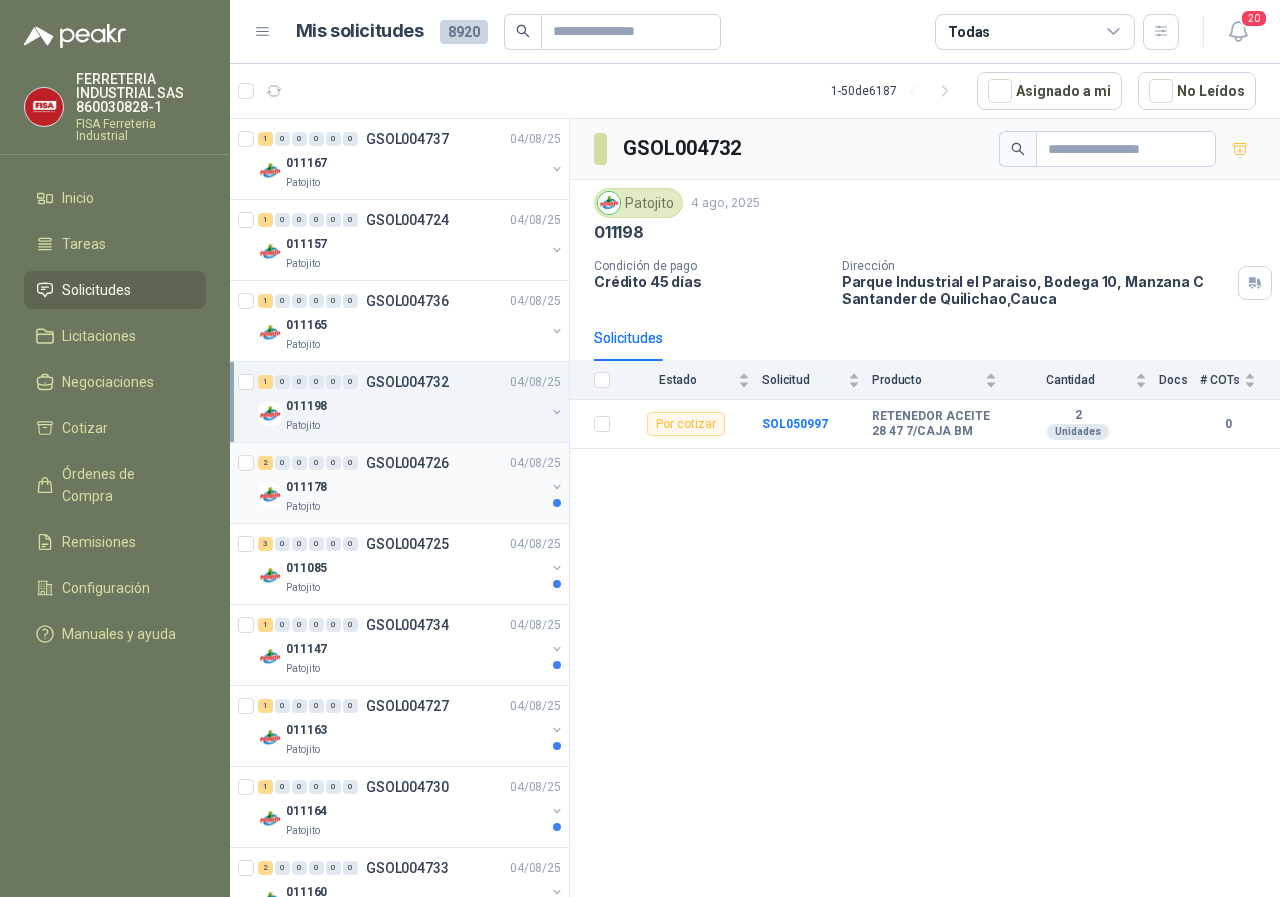 click on "Patojito" at bounding box center [303, 507] 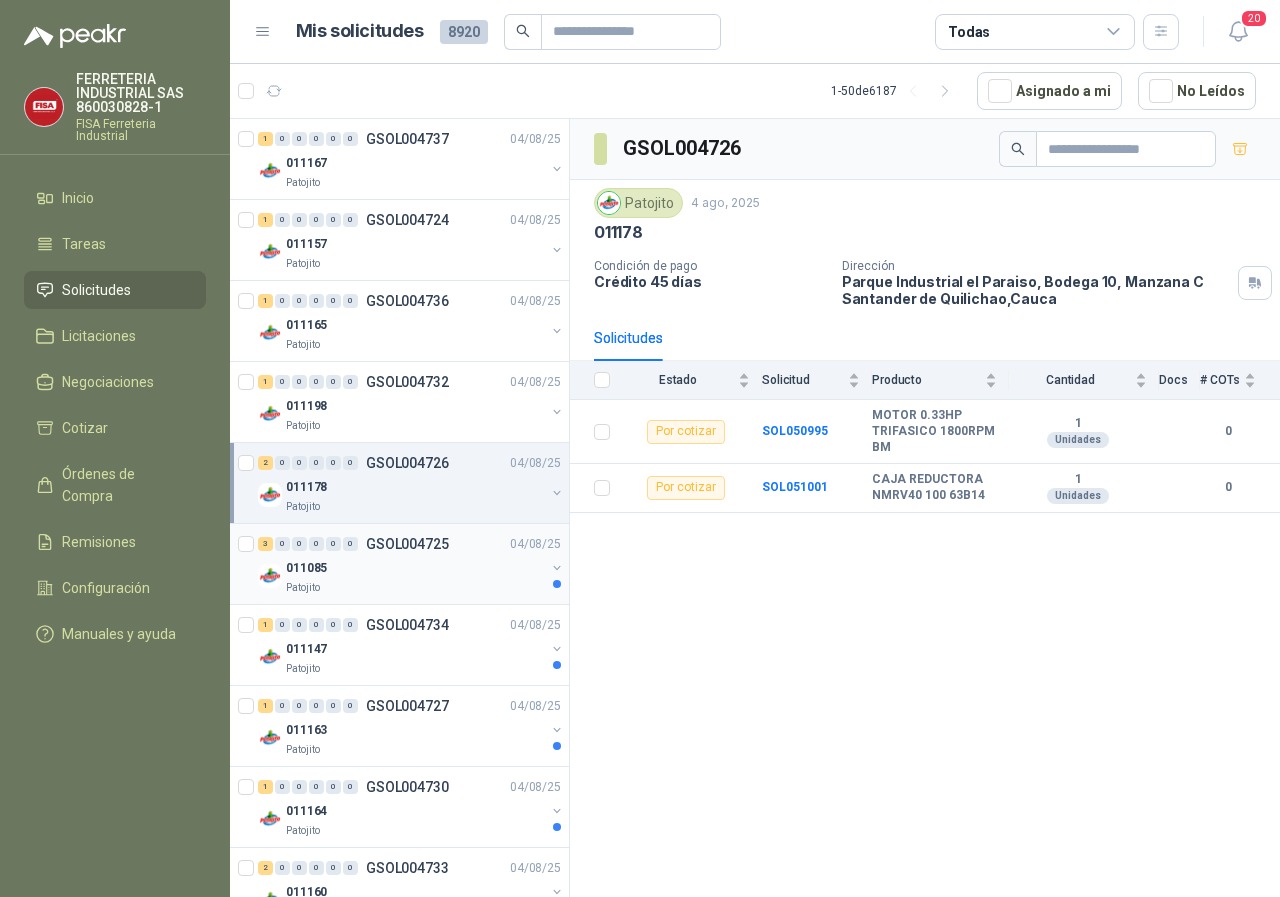 click on "Patojito" at bounding box center (303, 588) 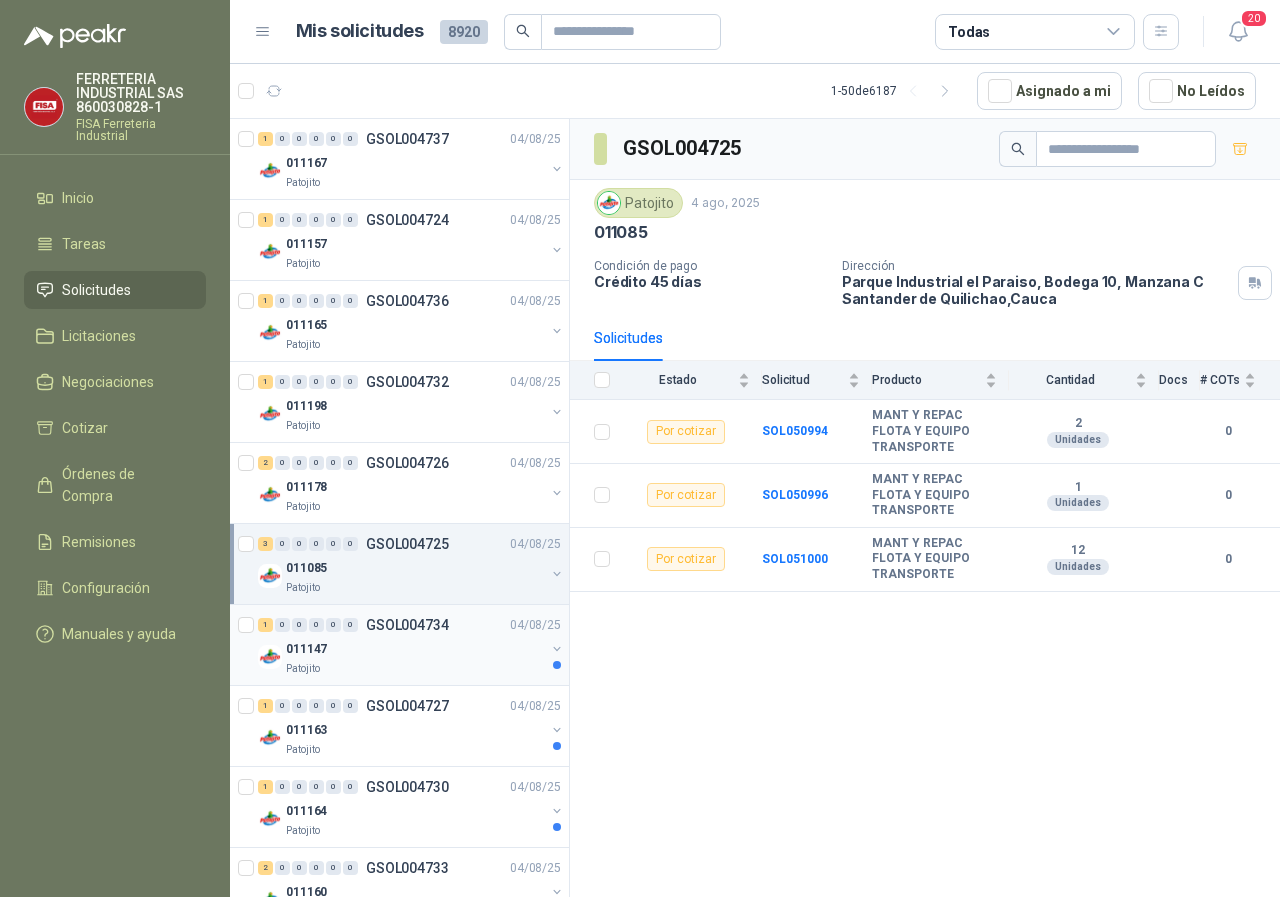 click on "Patojito" at bounding box center (303, 669) 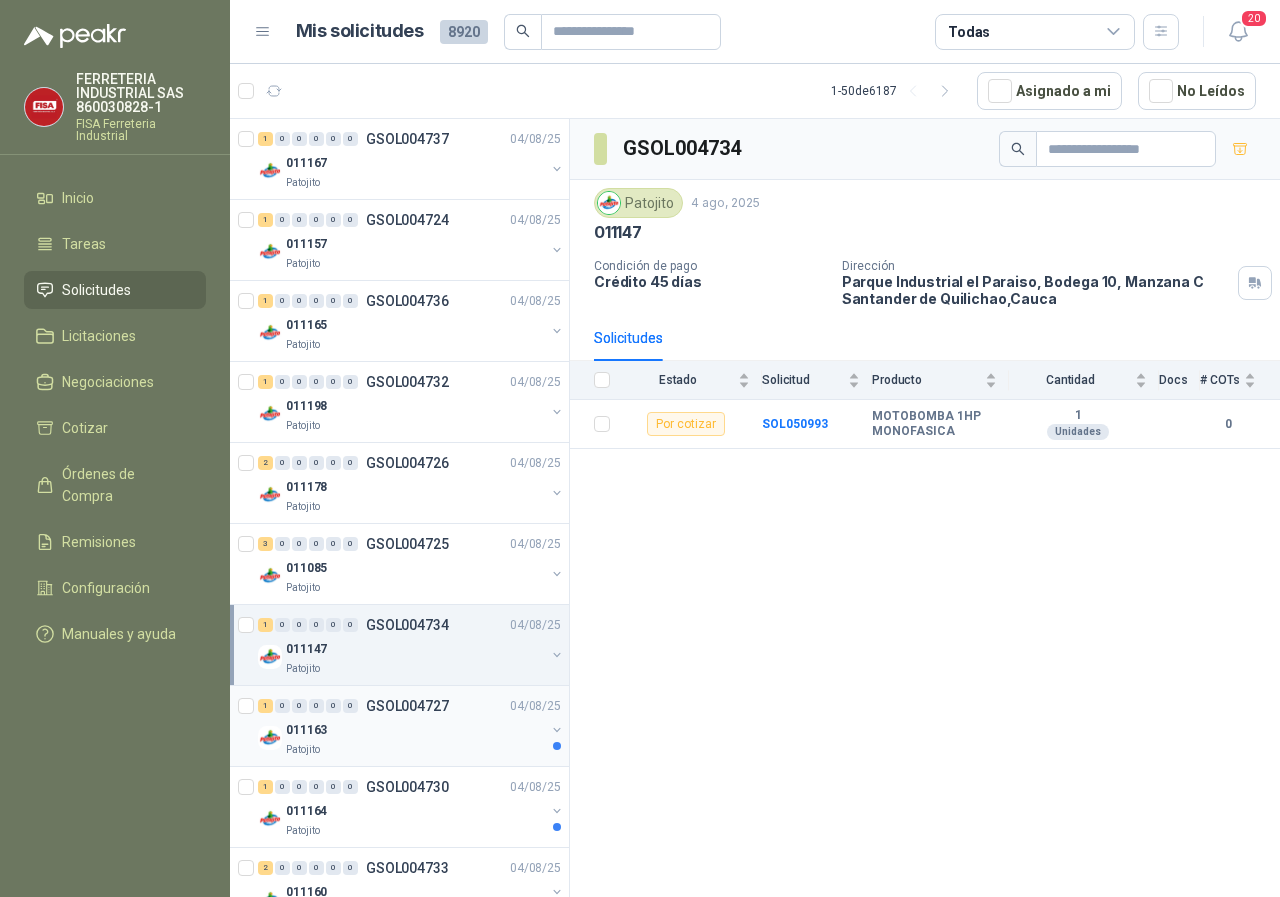 click on "Patojito" at bounding box center [303, 750] 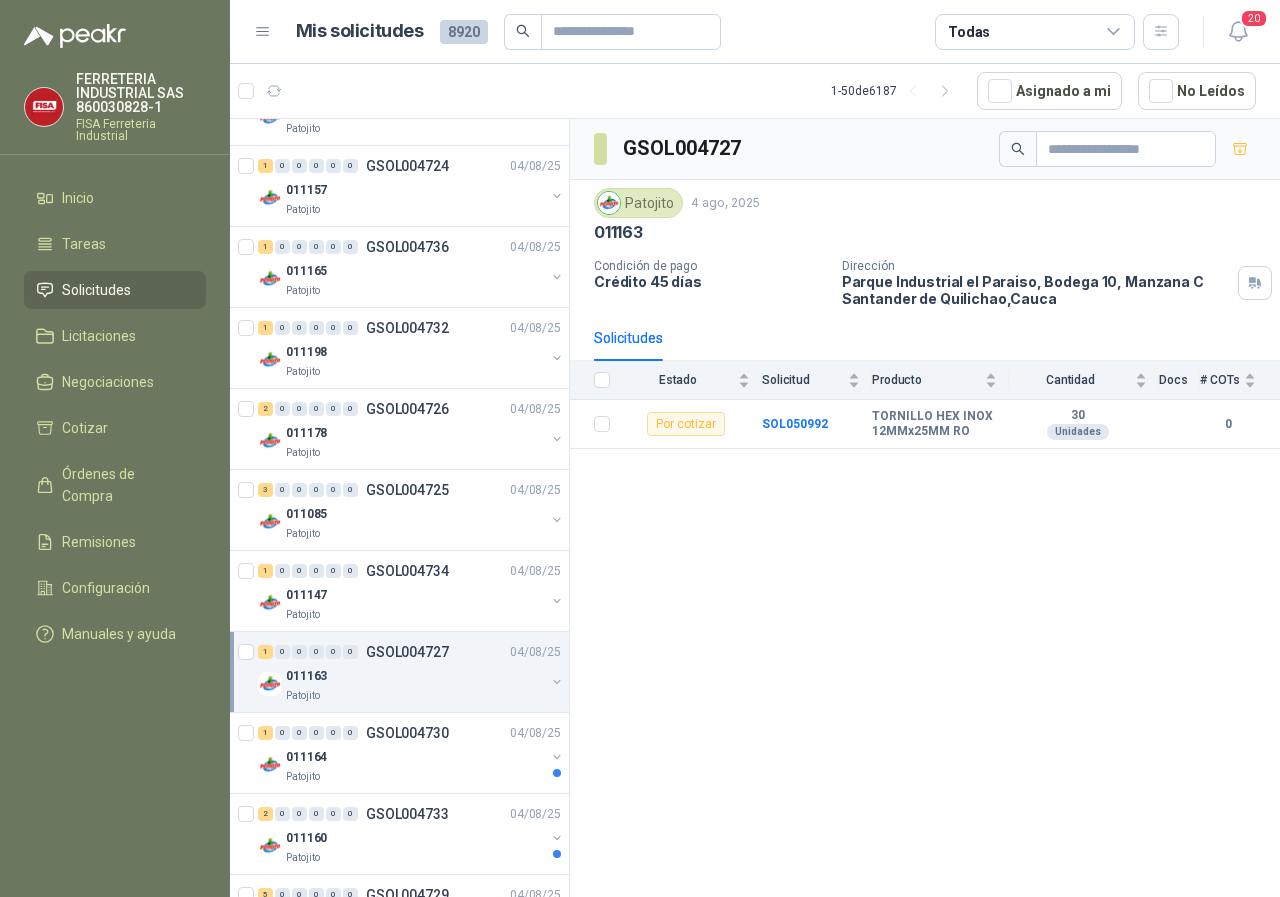 scroll, scrollTop: 200, scrollLeft: 0, axis: vertical 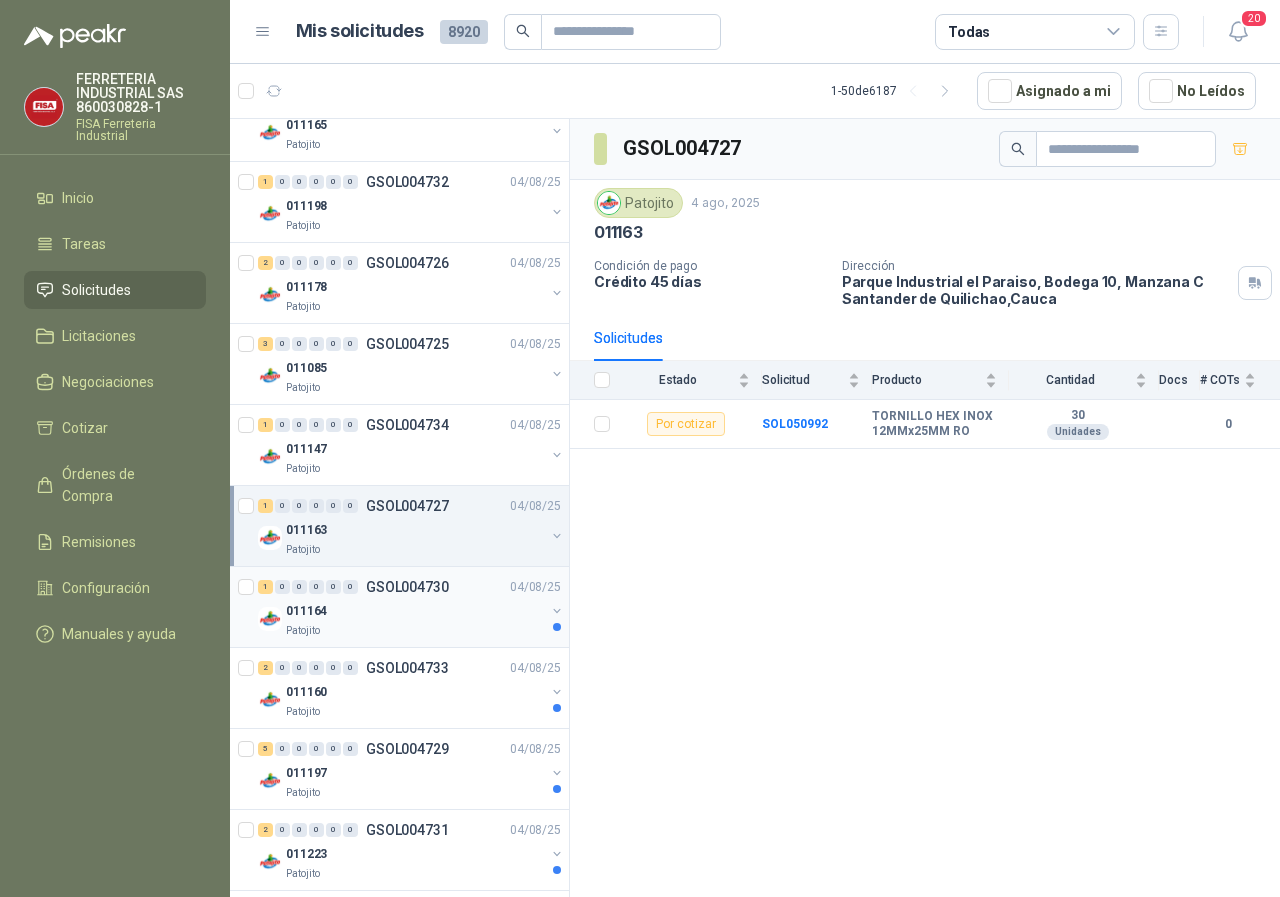 click on "Patojito" at bounding box center (303, 631) 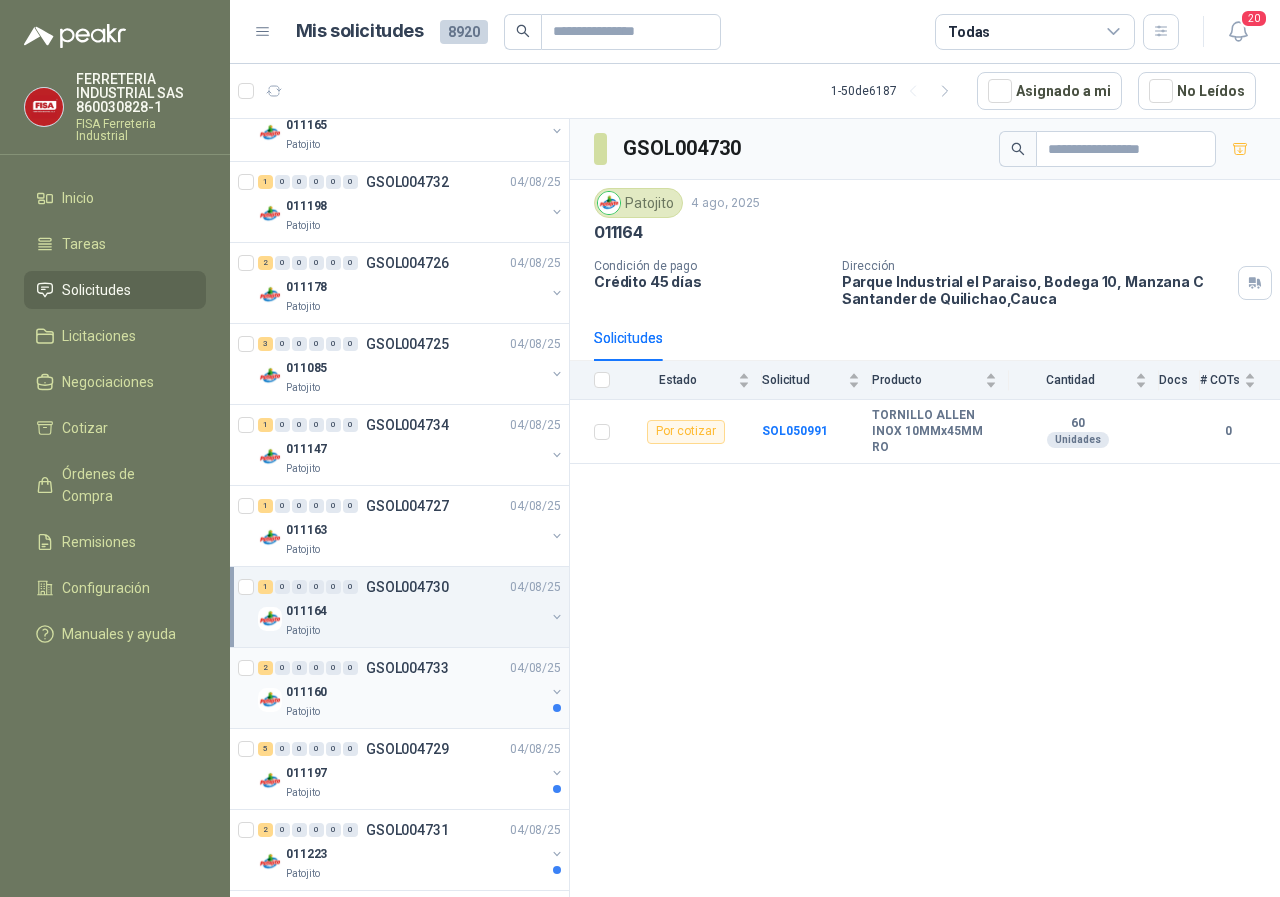 click on "Patojito" at bounding box center [303, 712] 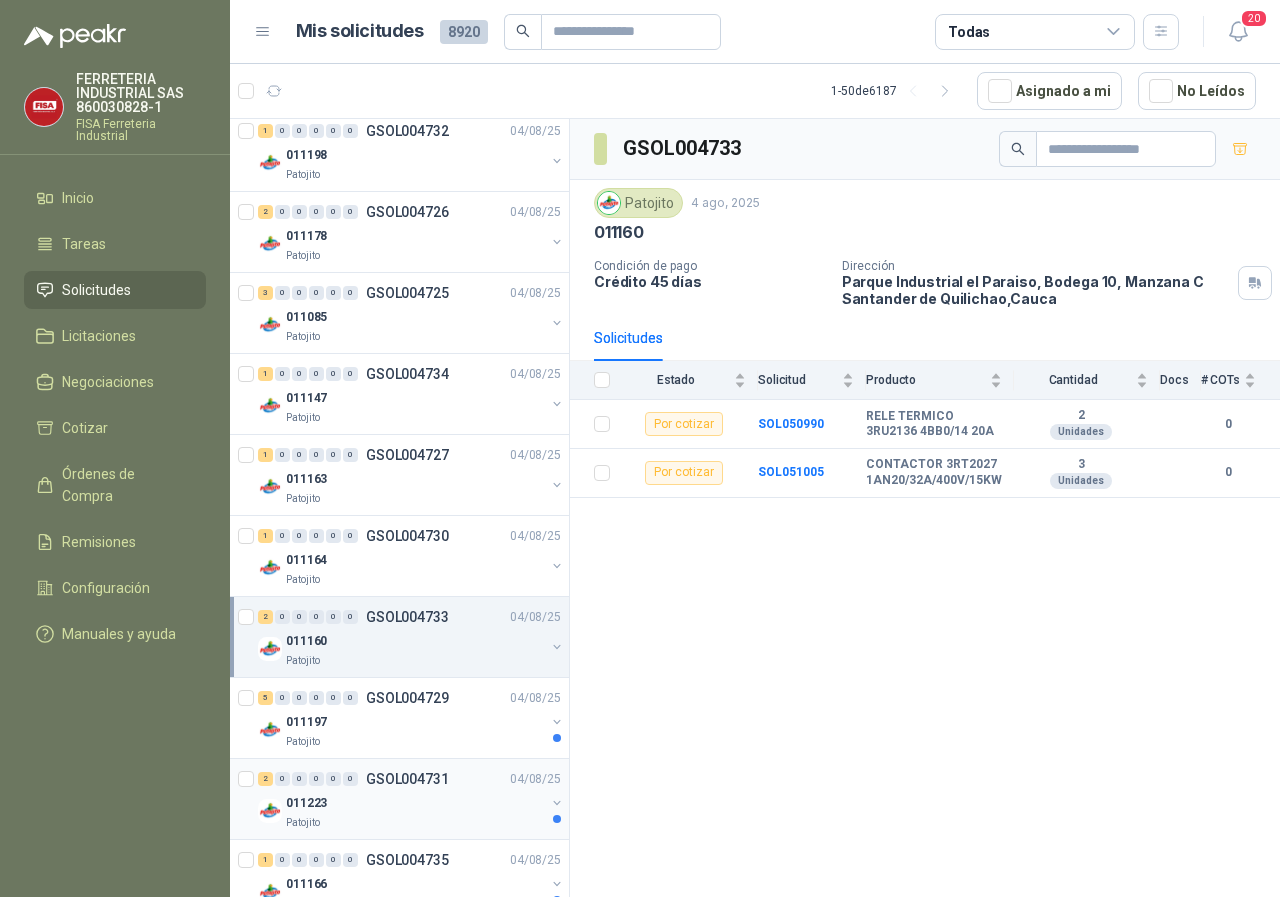 scroll, scrollTop: 300, scrollLeft: 0, axis: vertical 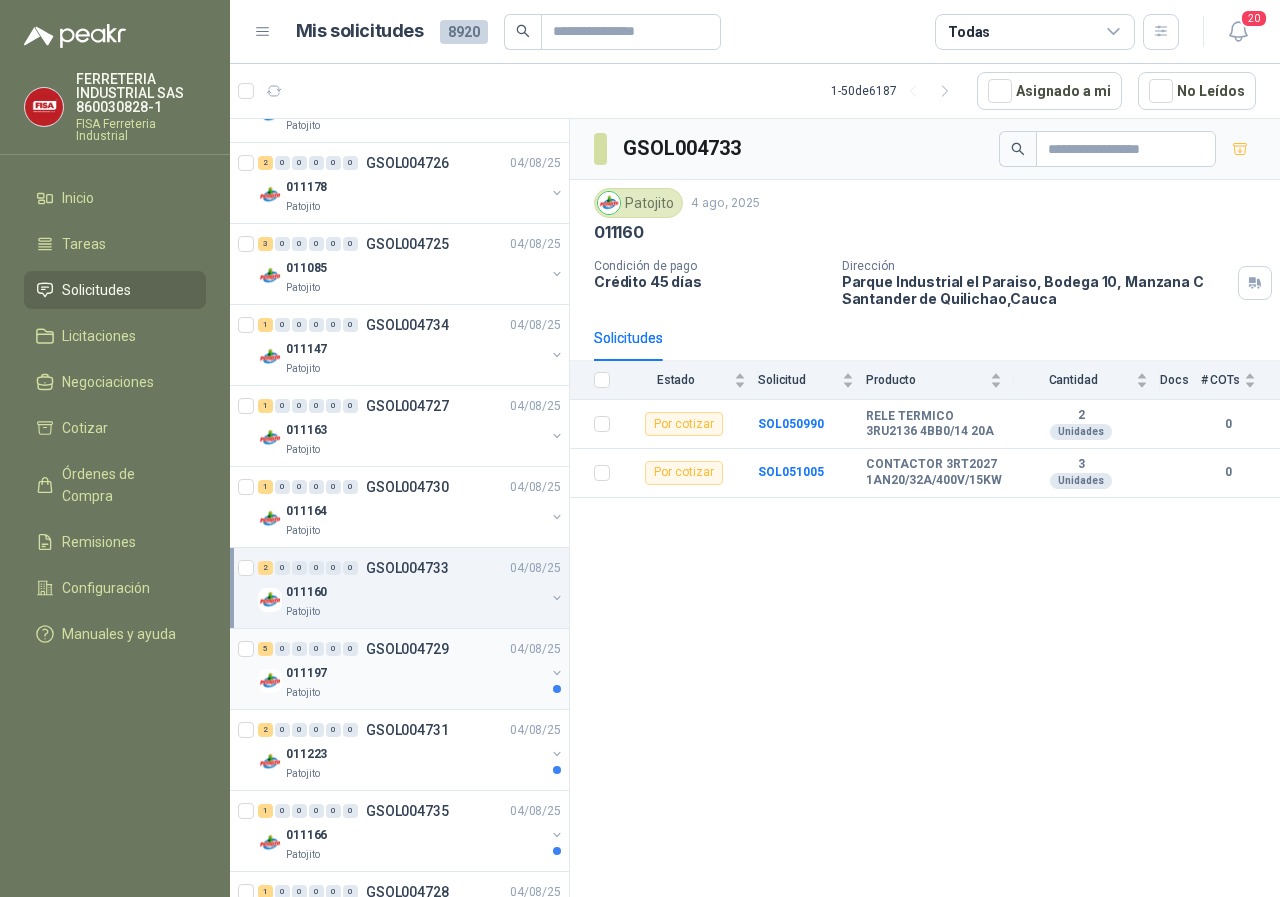 click on "Patojito" at bounding box center (303, 693) 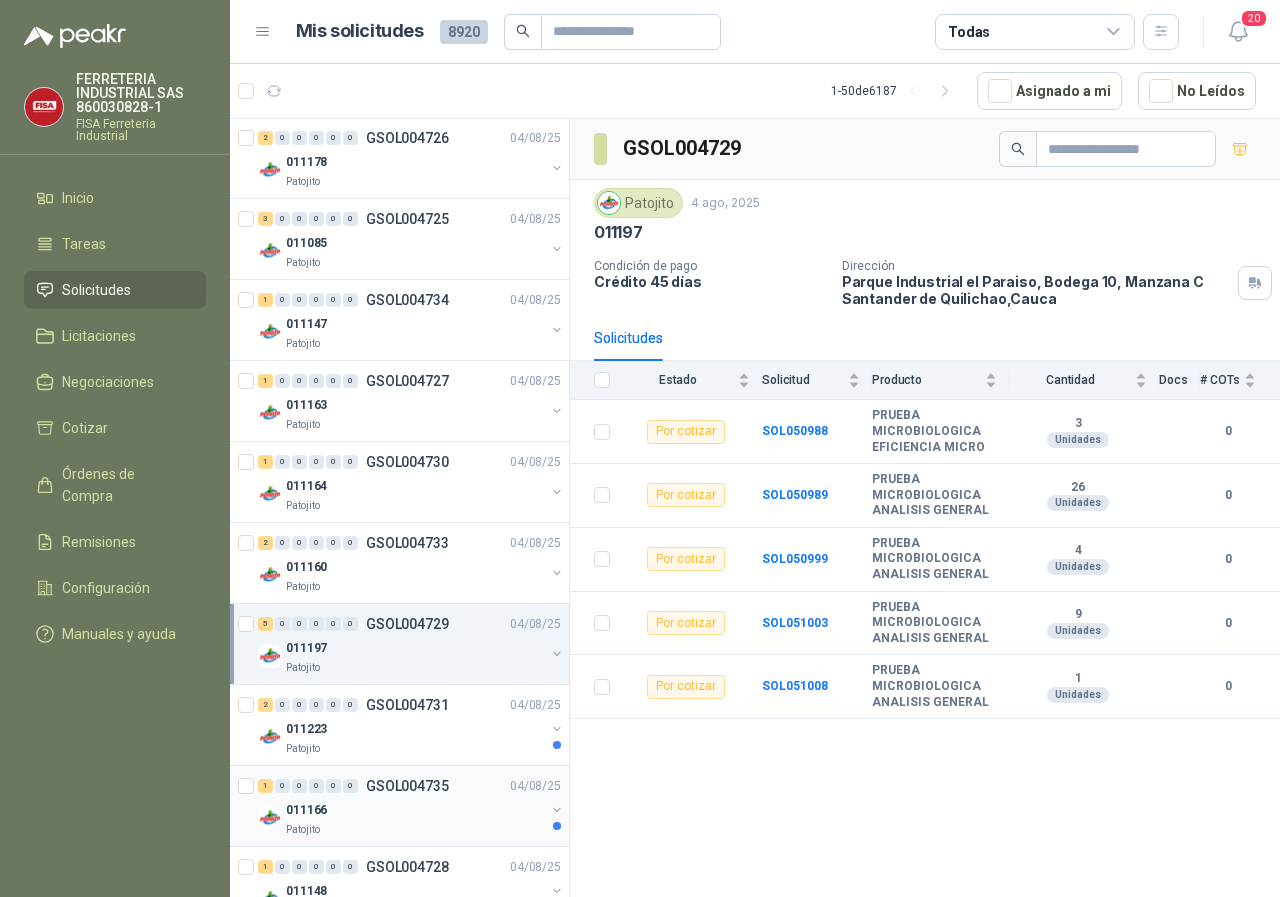 scroll, scrollTop: 400, scrollLeft: 0, axis: vertical 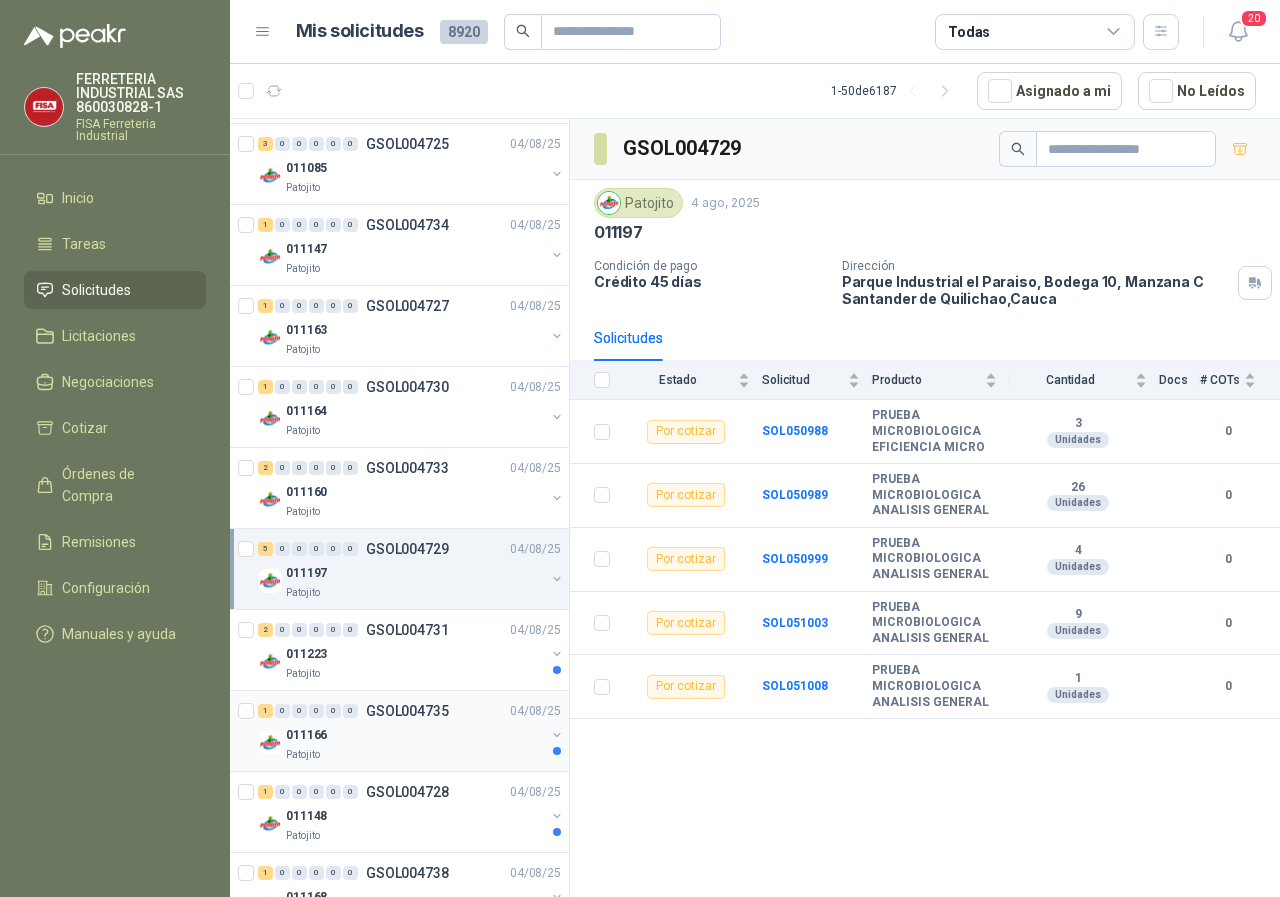 click on "Patojito" at bounding box center [303, 755] 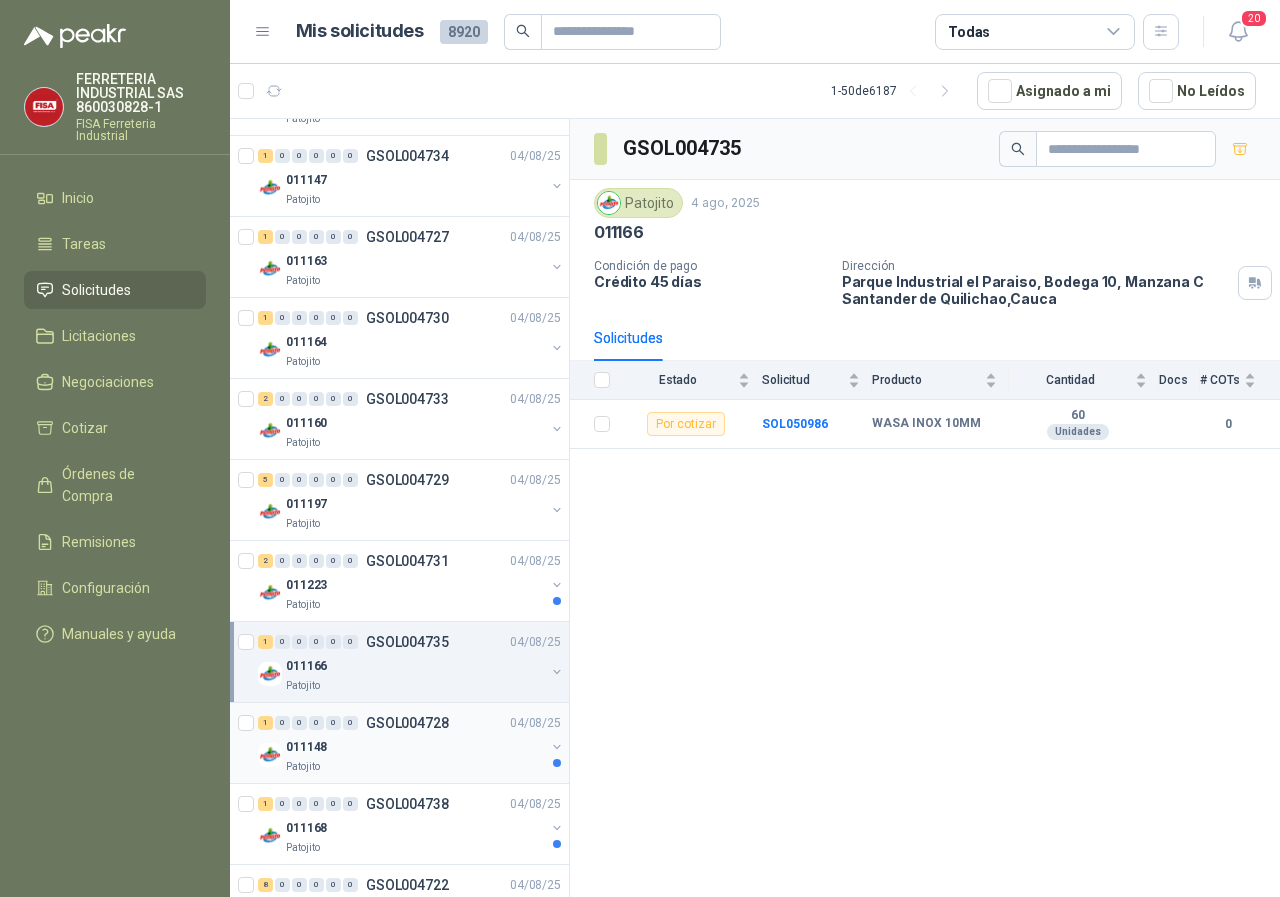 scroll, scrollTop: 500, scrollLeft: 0, axis: vertical 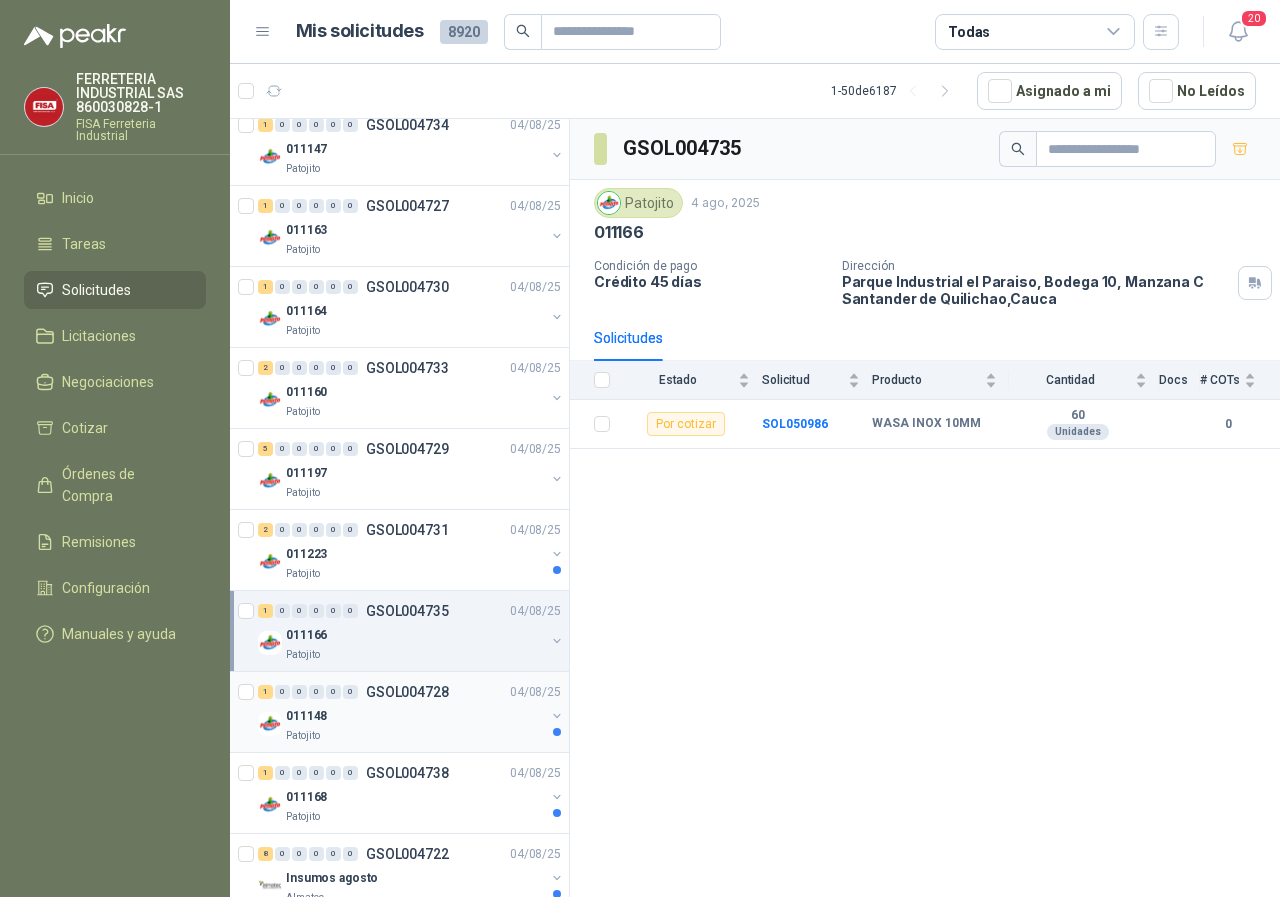 drag, startPoint x: 301, startPoint y: 731, endPoint x: 398, endPoint y: 713, distance: 98.65597 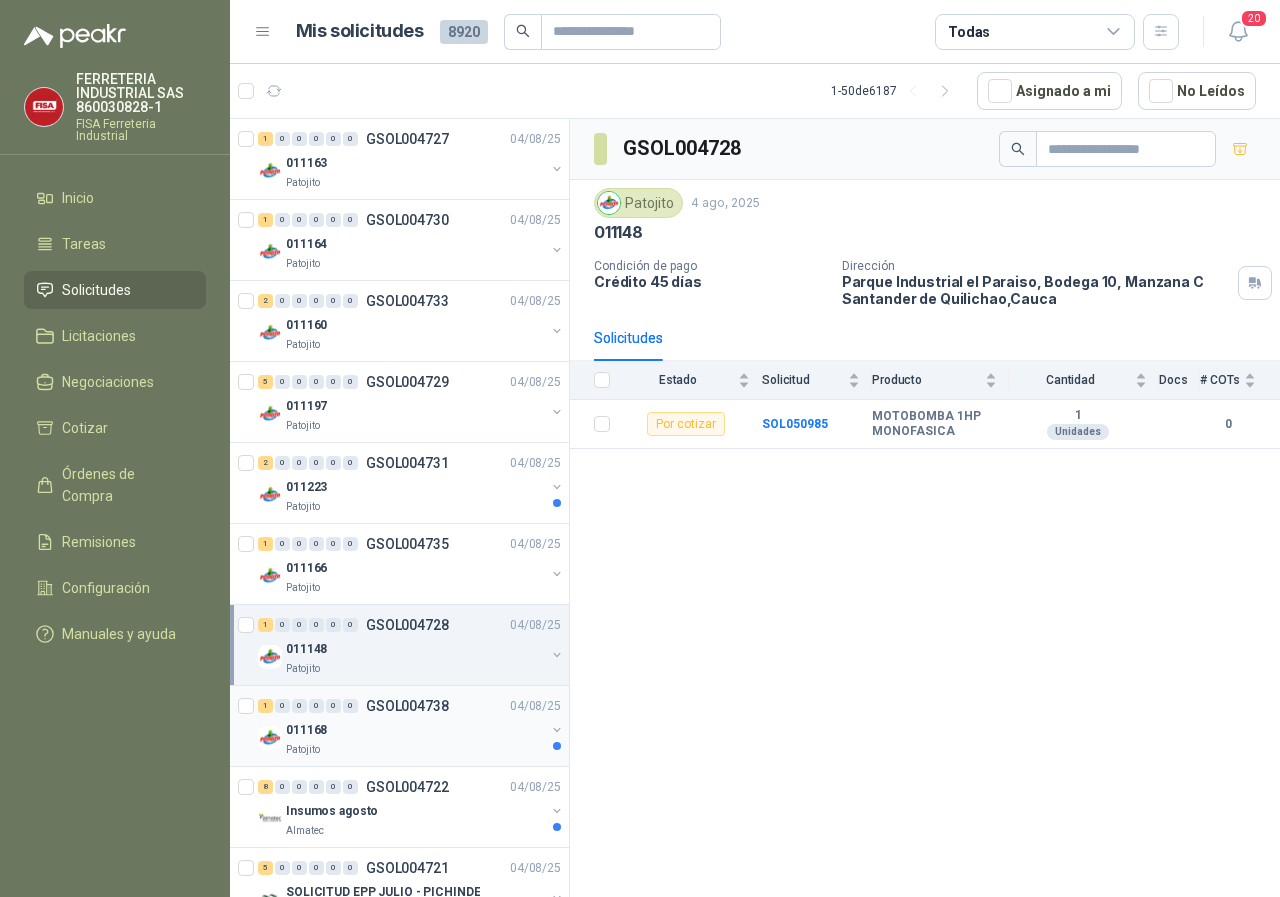 scroll, scrollTop: 700, scrollLeft: 0, axis: vertical 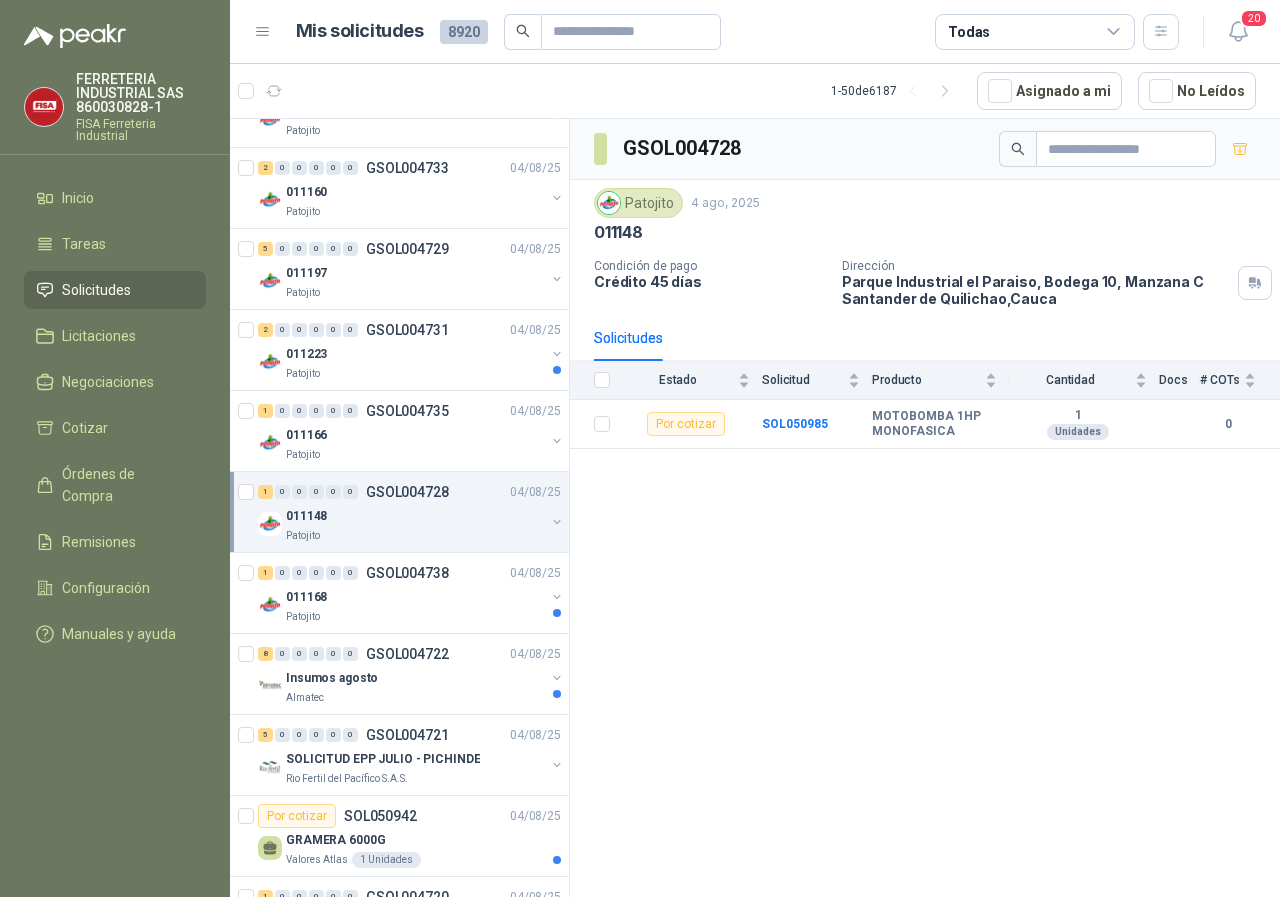 drag, startPoint x: 296, startPoint y: 609, endPoint x: 706, endPoint y: 640, distance: 411.1703 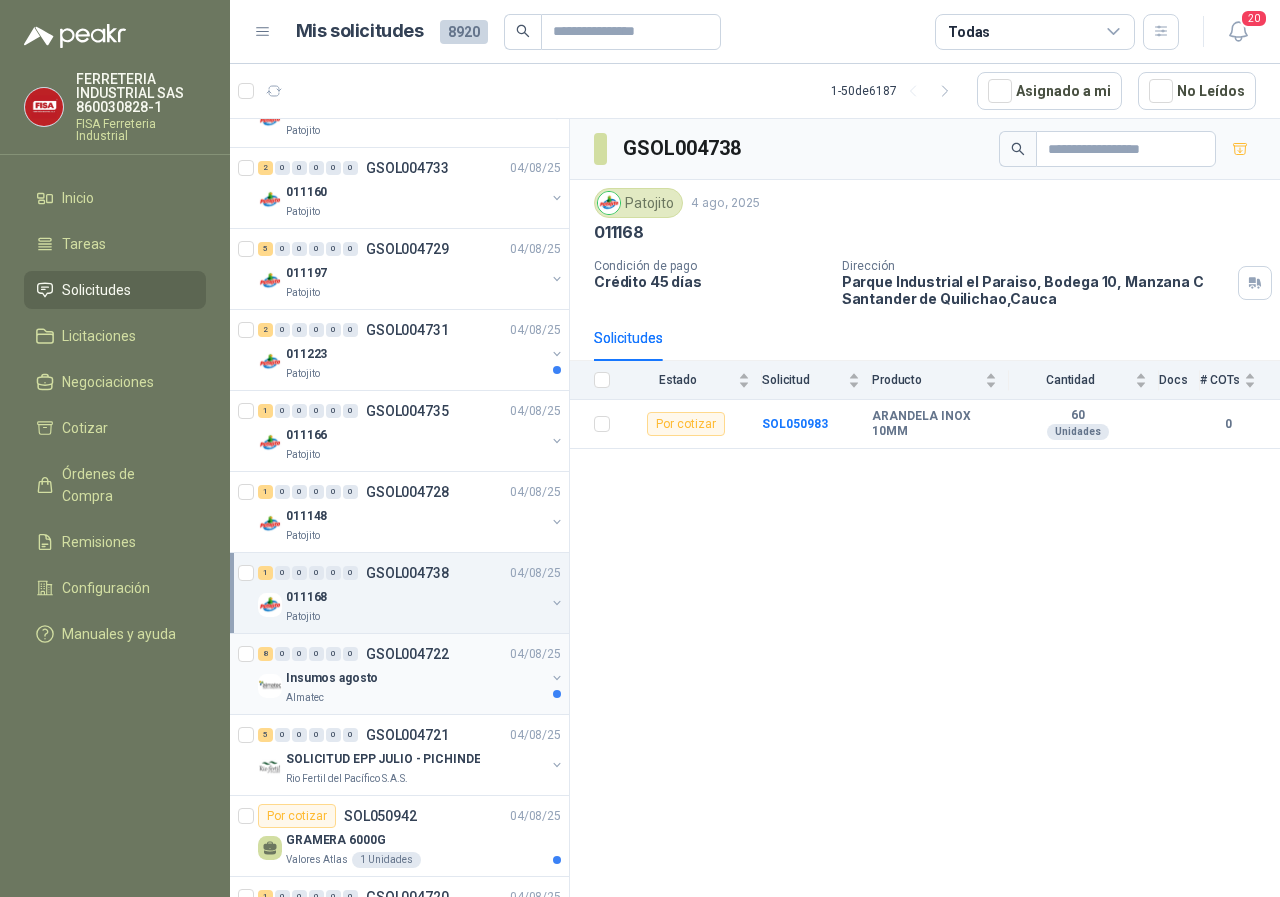 click on "Almatec" at bounding box center [305, 698] 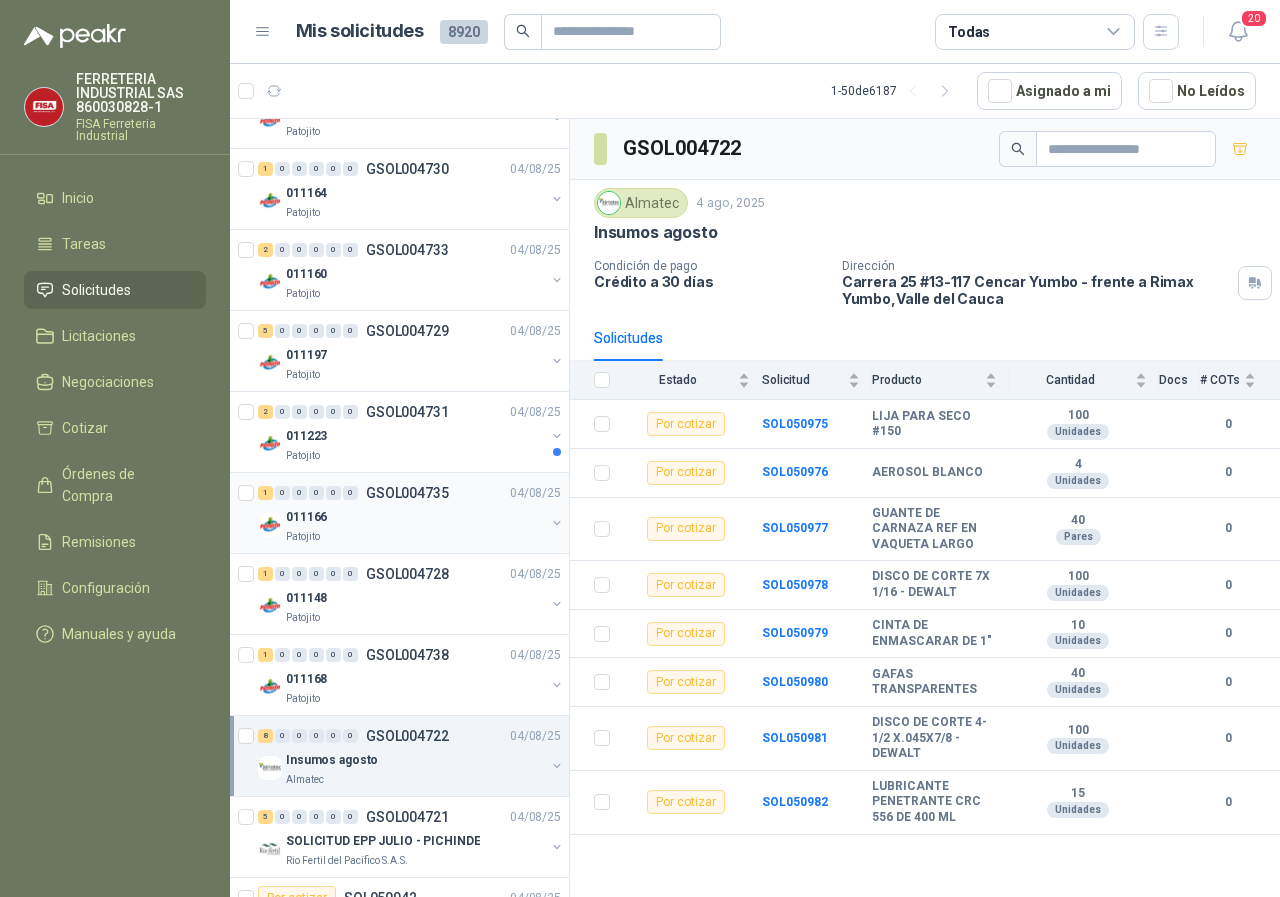 scroll, scrollTop: 600, scrollLeft: 0, axis: vertical 